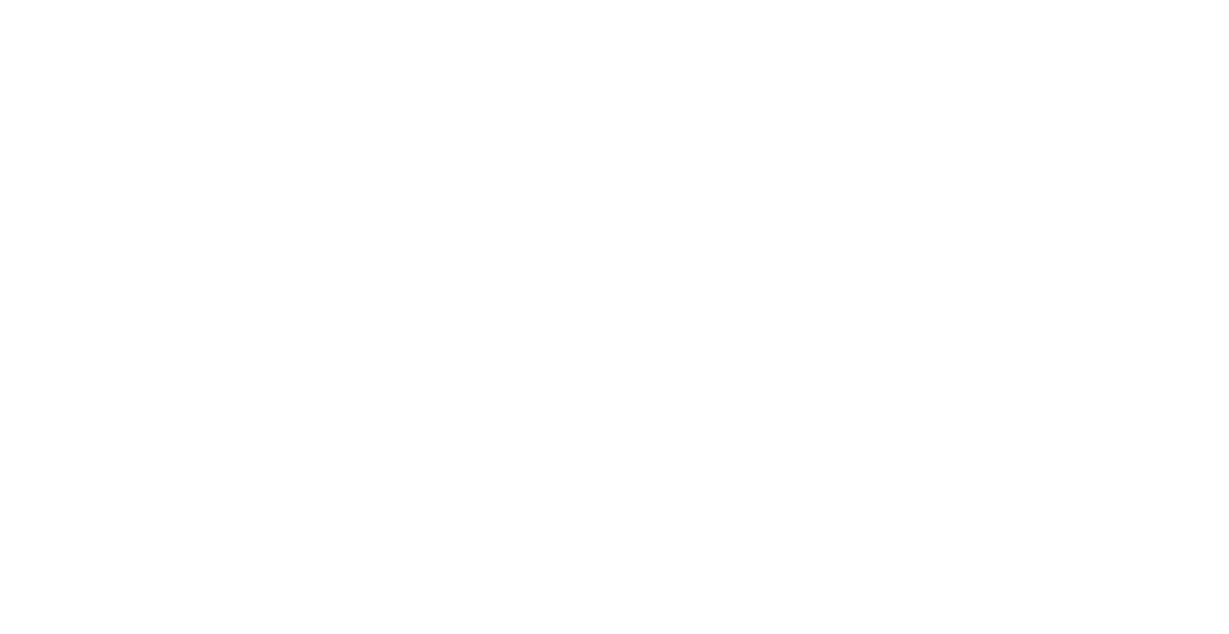 scroll, scrollTop: 0, scrollLeft: 0, axis: both 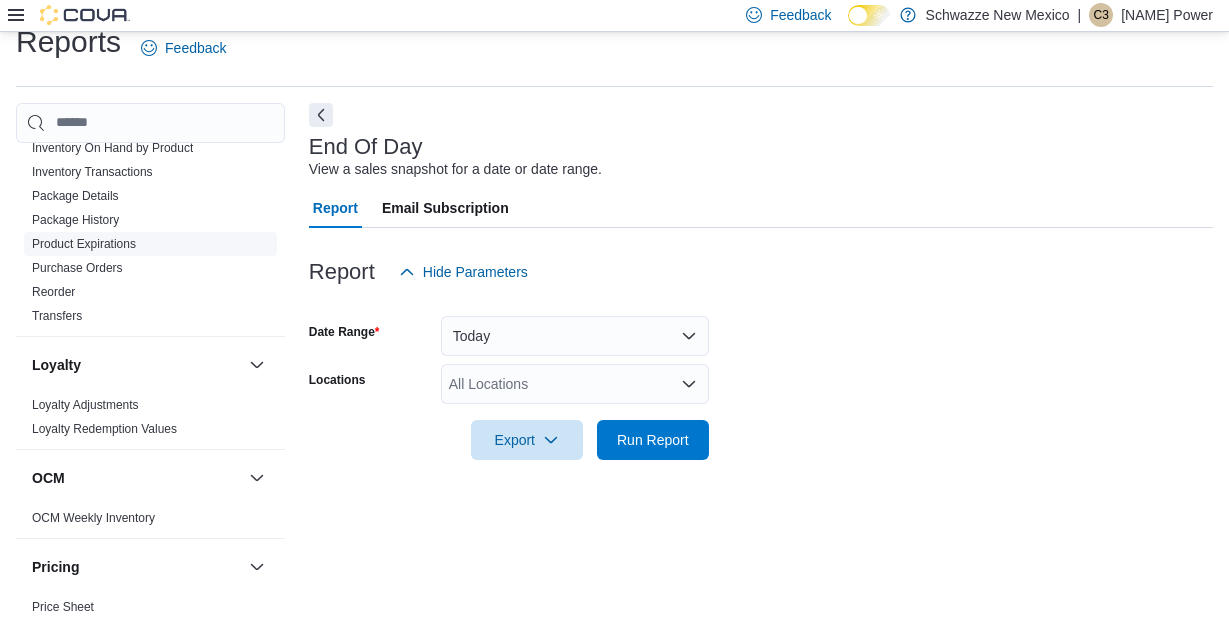 click on "Product Expirations" at bounding box center (84, 244) 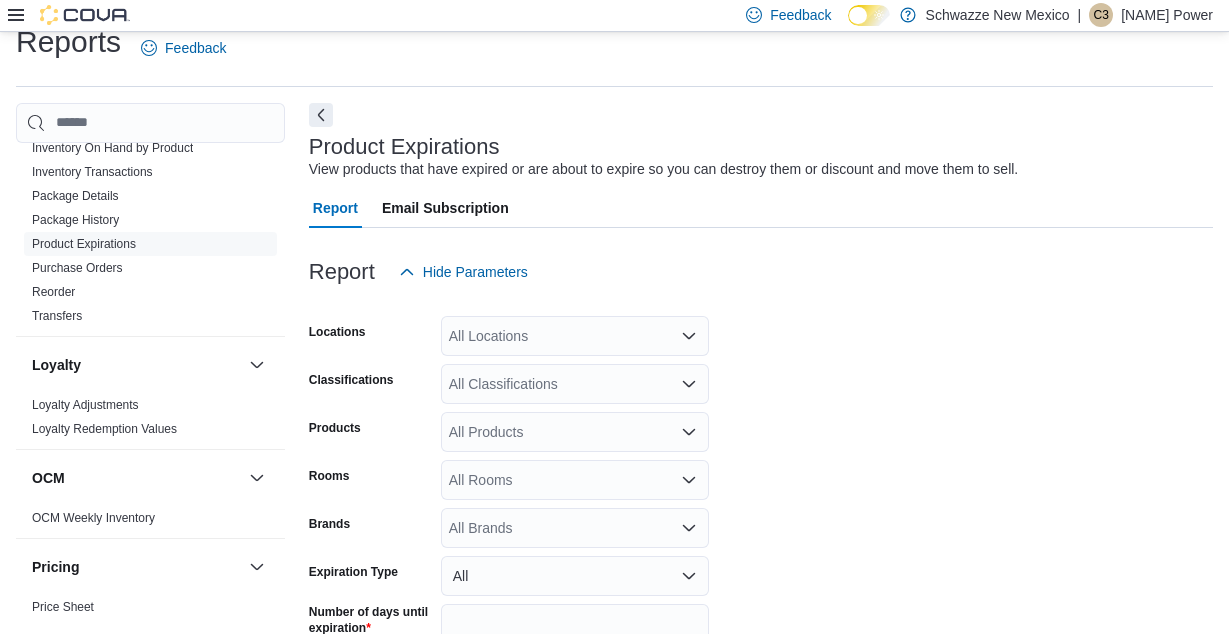 scroll, scrollTop: 46, scrollLeft: 0, axis: vertical 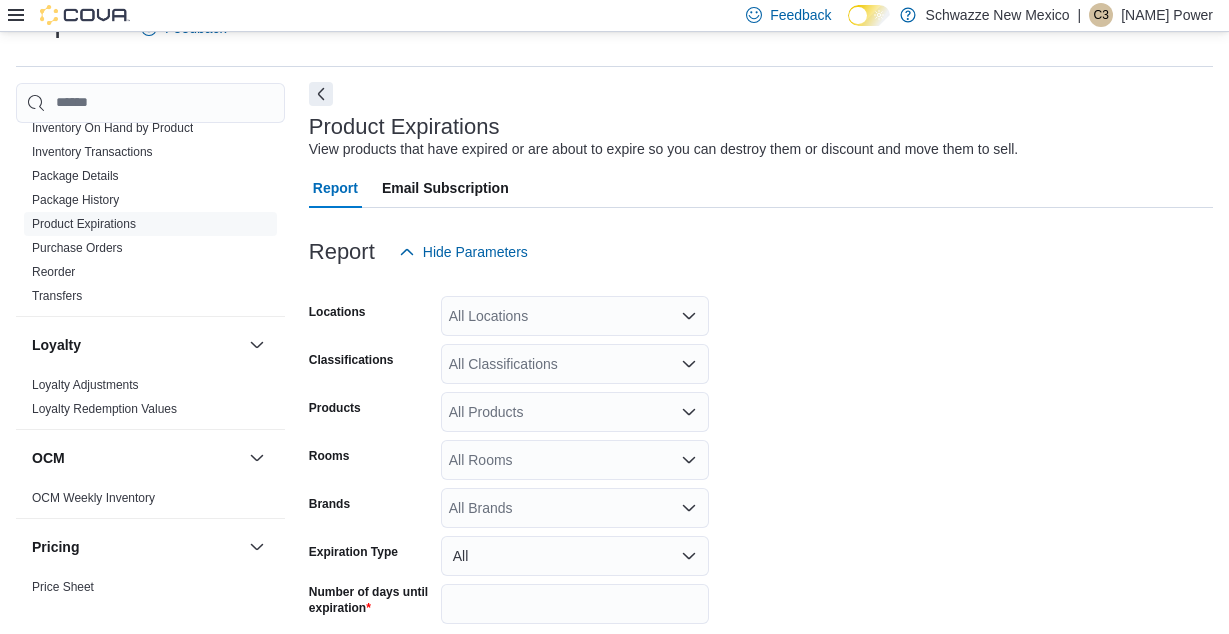 click at bounding box center (321, 94) 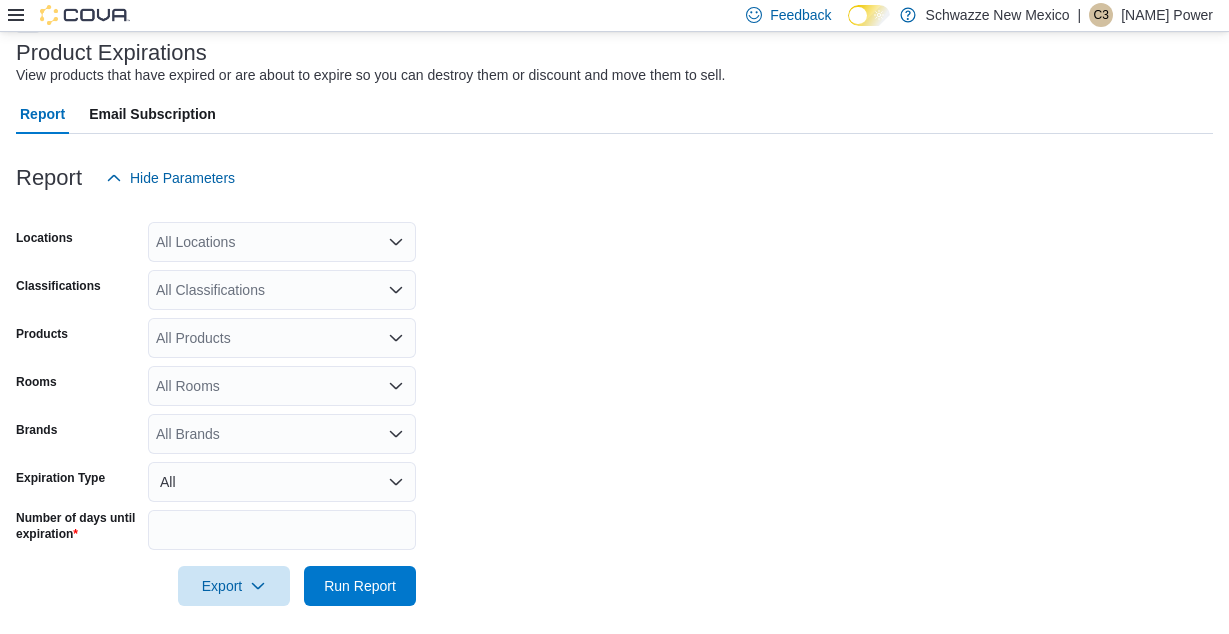 scroll, scrollTop: 131, scrollLeft: 0, axis: vertical 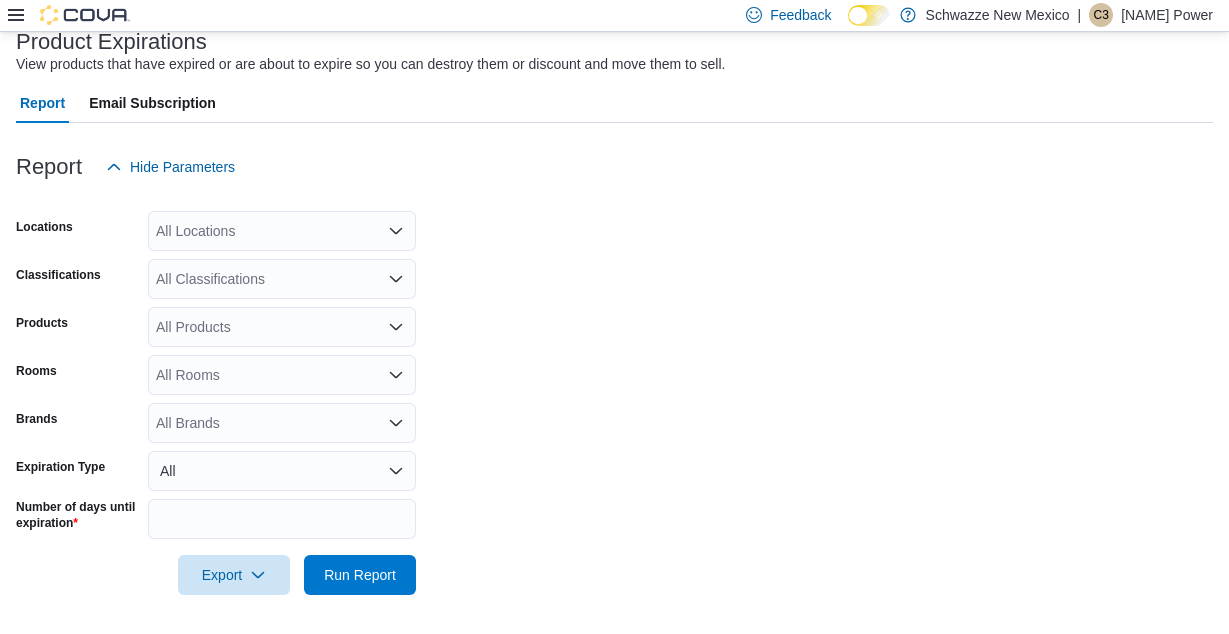 click on "All Locations" at bounding box center [282, 231] 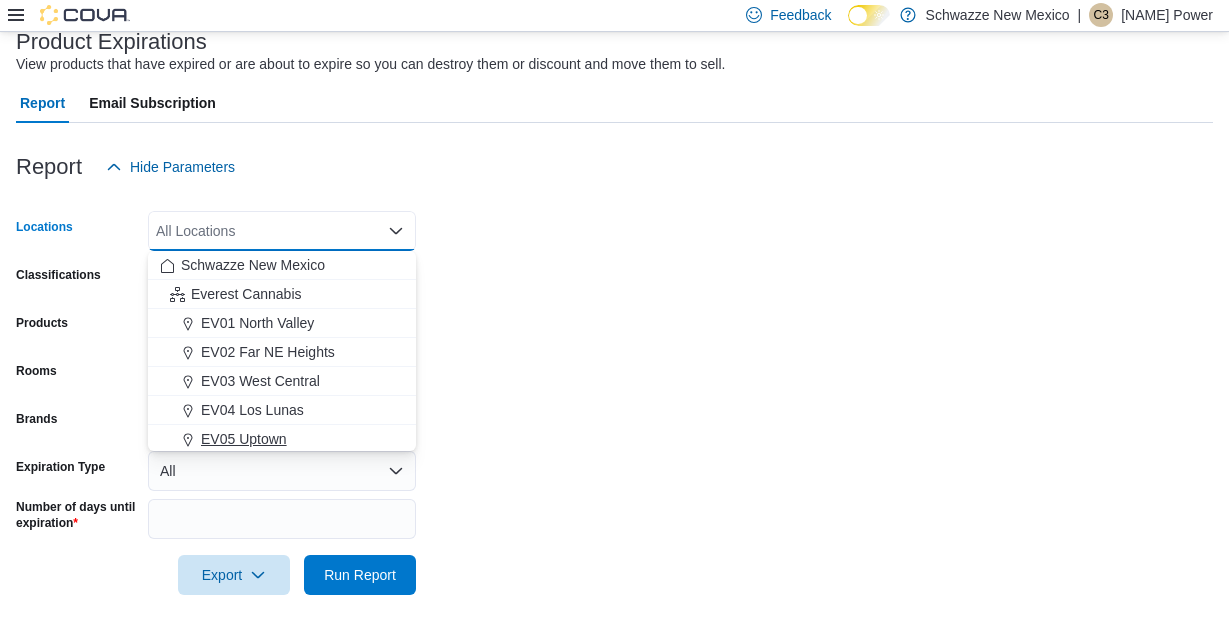 click on "EV05 Uptown" at bounding box center [244, 439] 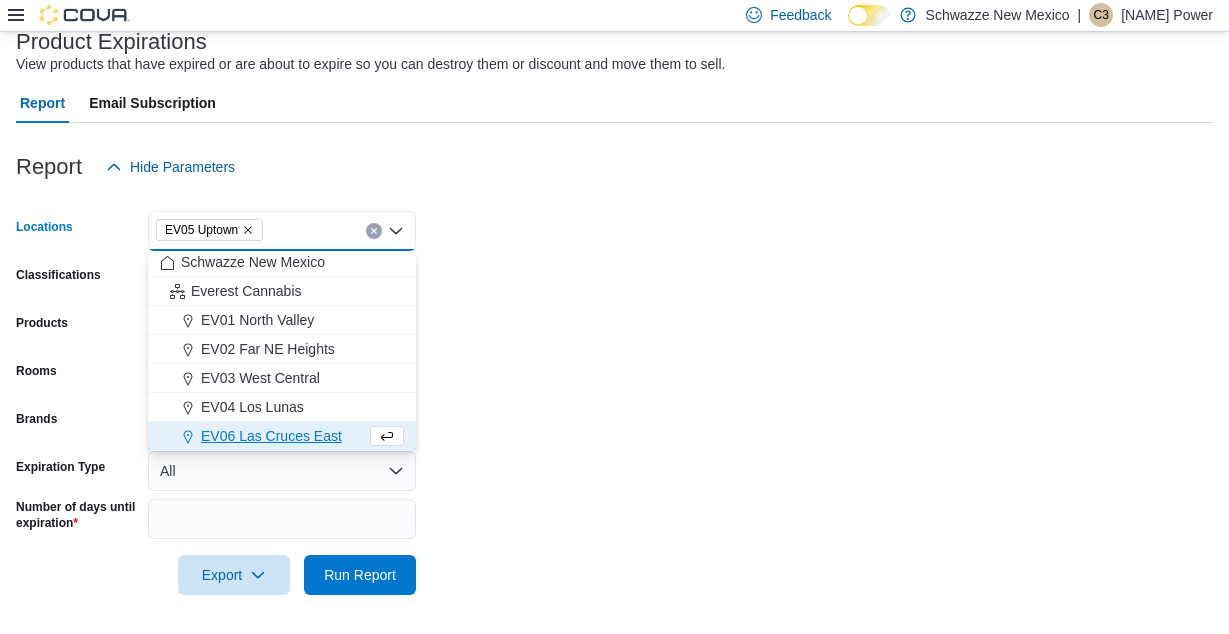 click on "Locations EV05 Uptown Combo box. Selected. EV05 Uptown. Press Backspace to delete EV05 Uptown. Combo box input. All Locations. Type some text or, to display a list of choices, press Down Arrow. To exit the list of choices, press Escape. Classifications All Classifications Products All Products Rooms All Rooms Brands All Brands Expiration Type All Number of days until expiration ** Export  Run Report" at bounding box center (614, 391) 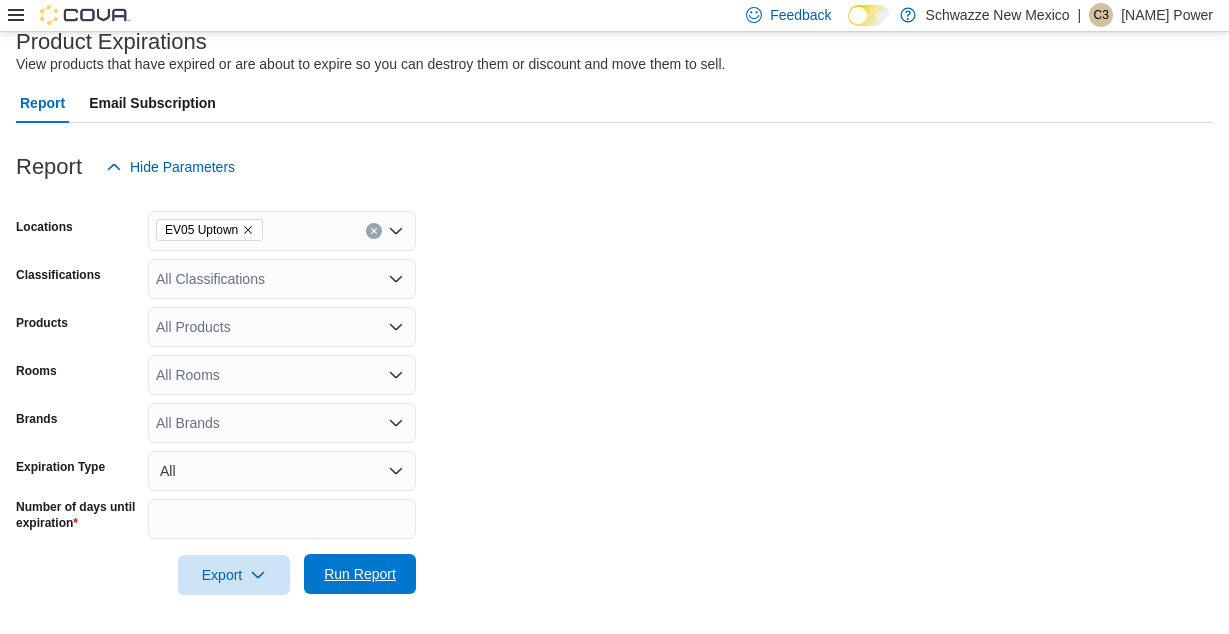 click on "Run Report" at bounding box center (360, 574) 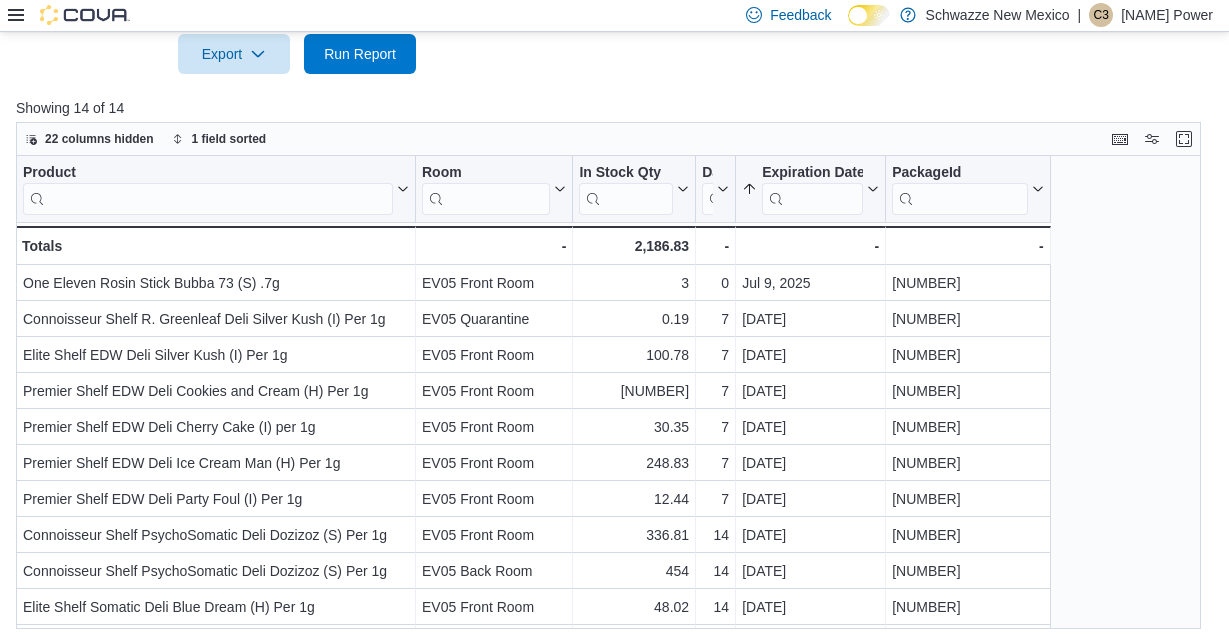 scroll, scrollTop: 663, scrollLeft: 0, axis: vertical 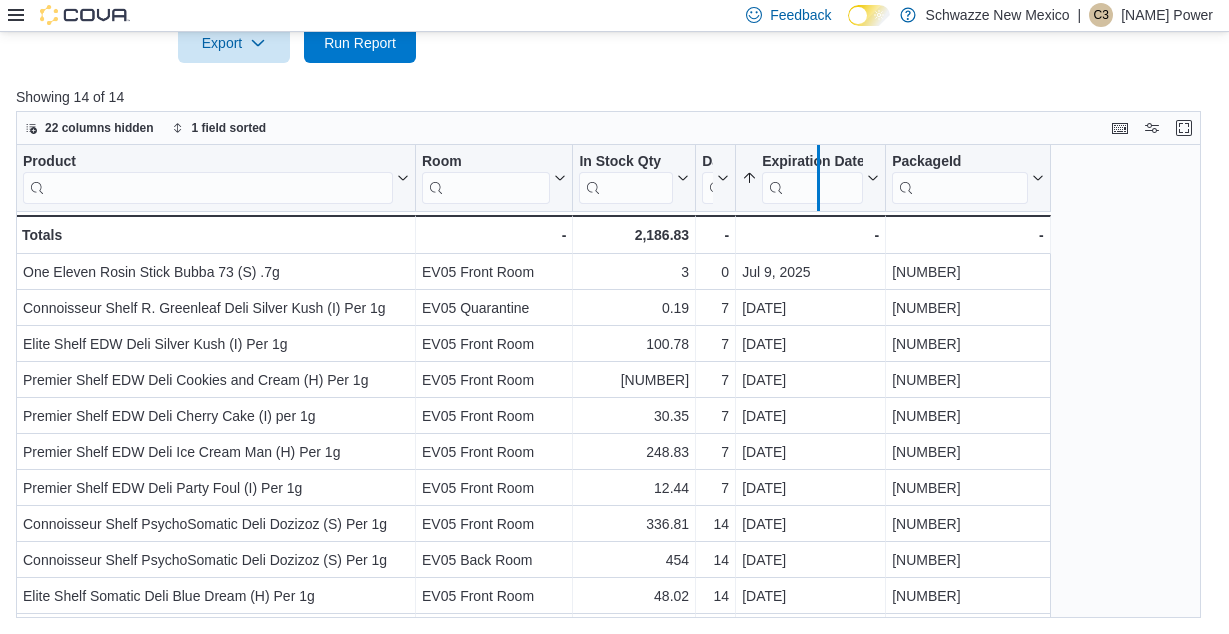 drag, startPoint x: 735, startPoint y: 164, endPoint x: 818, endPoint y: 158, distance: 83.21658 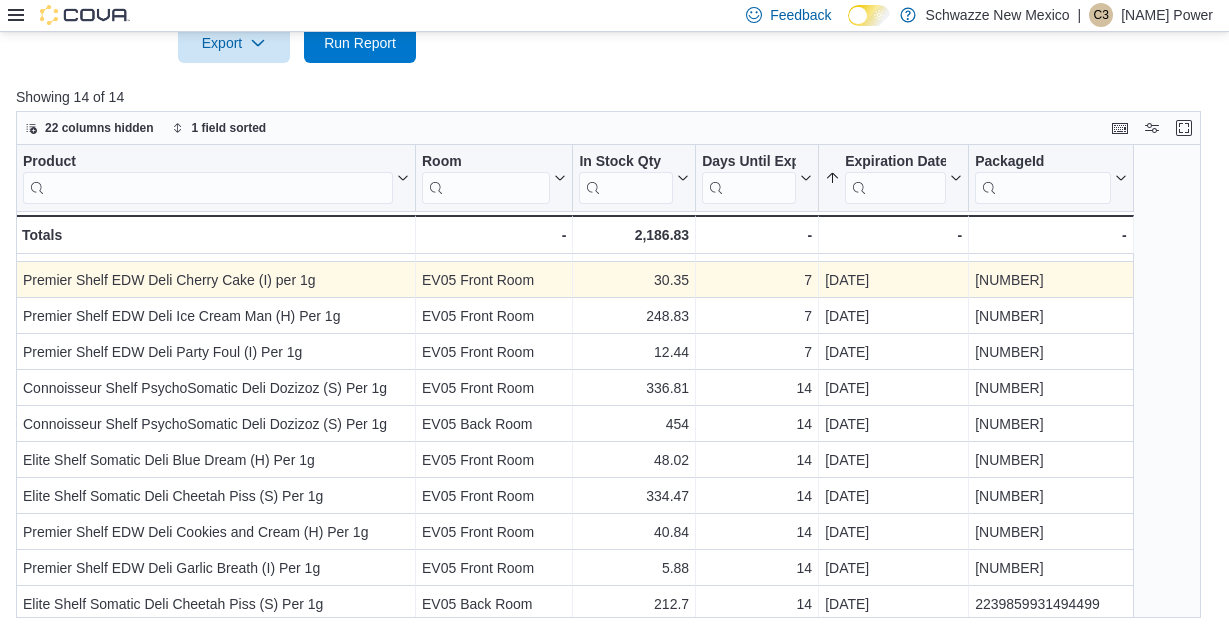 scroll, scrollTop: 140, scrollLeft: 0, axis: vertical 